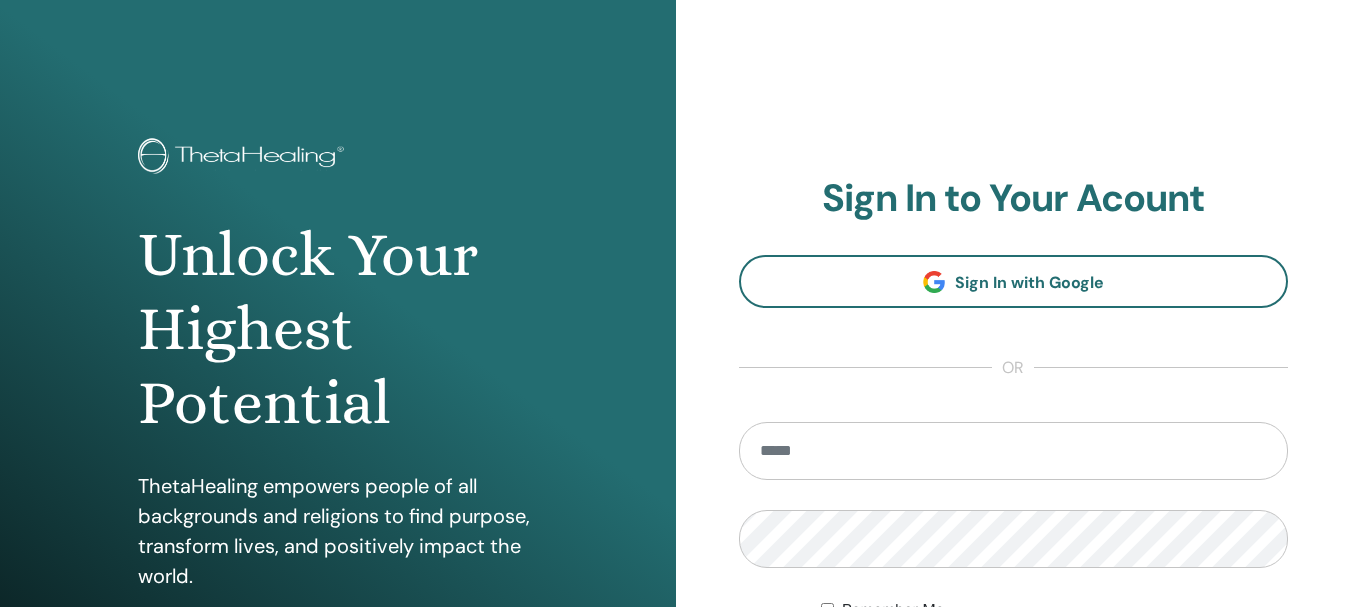 scroll, scrollTop: 0, scrollLeft: 0, axis: both 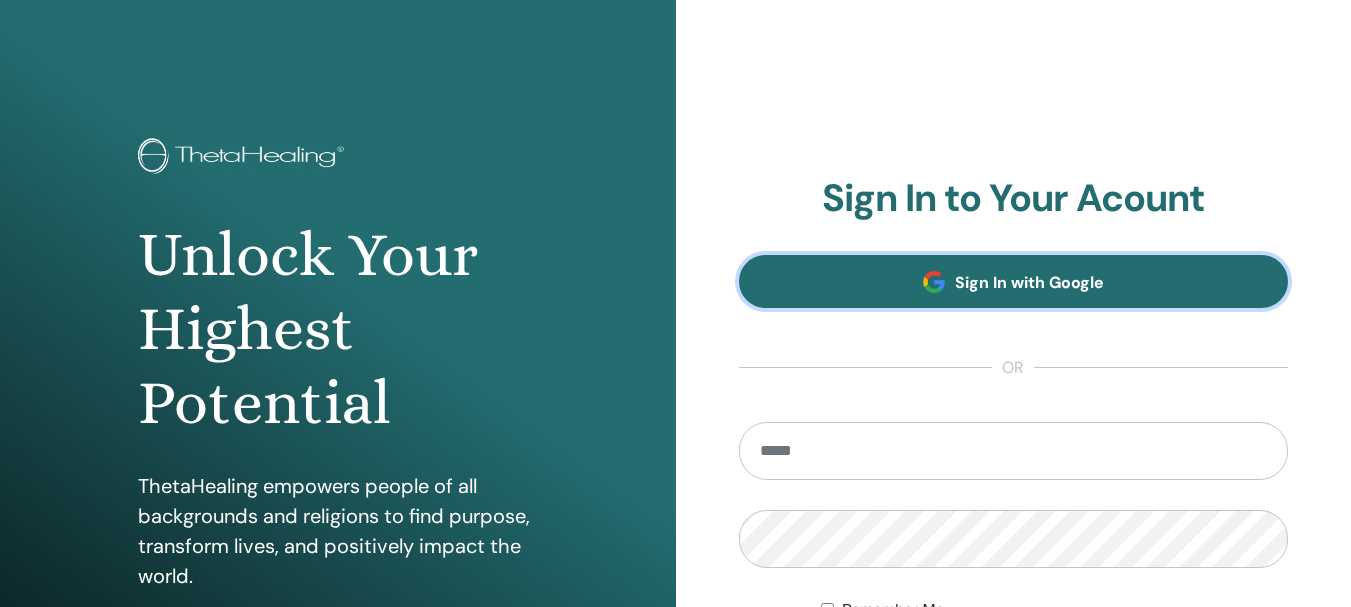 click on "Sign In with Google" at bounding box center [1029, 282] 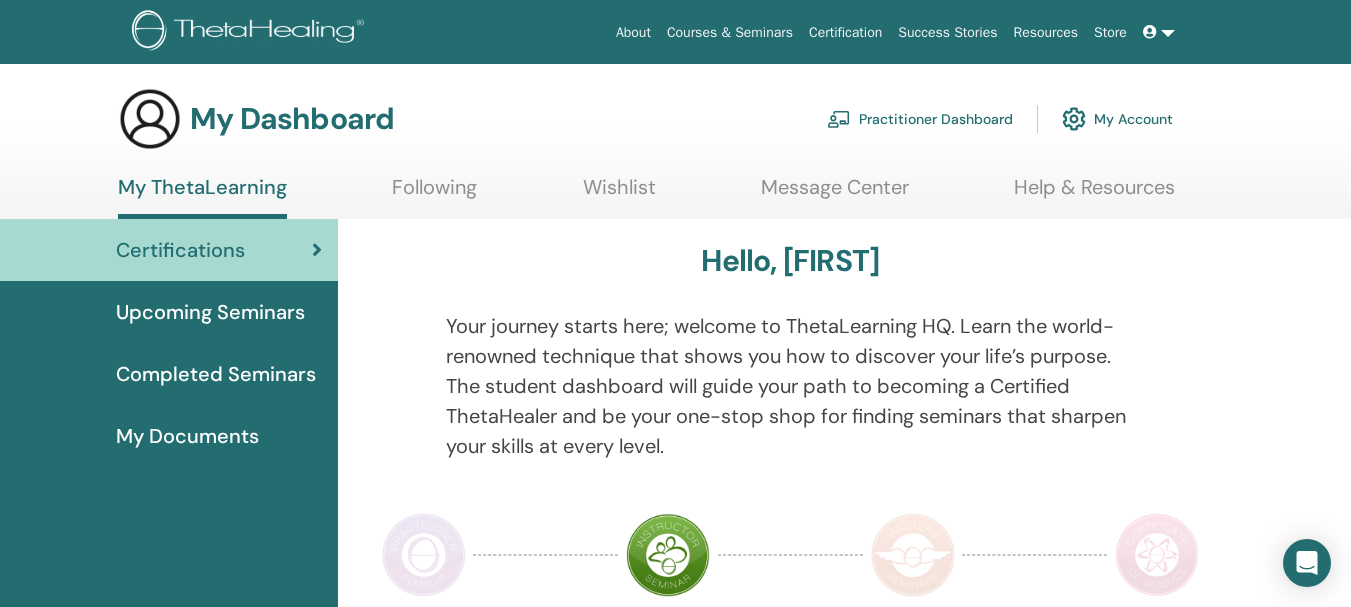 scroll, scrollTop: 0, scrollLeft: 0, axis: both 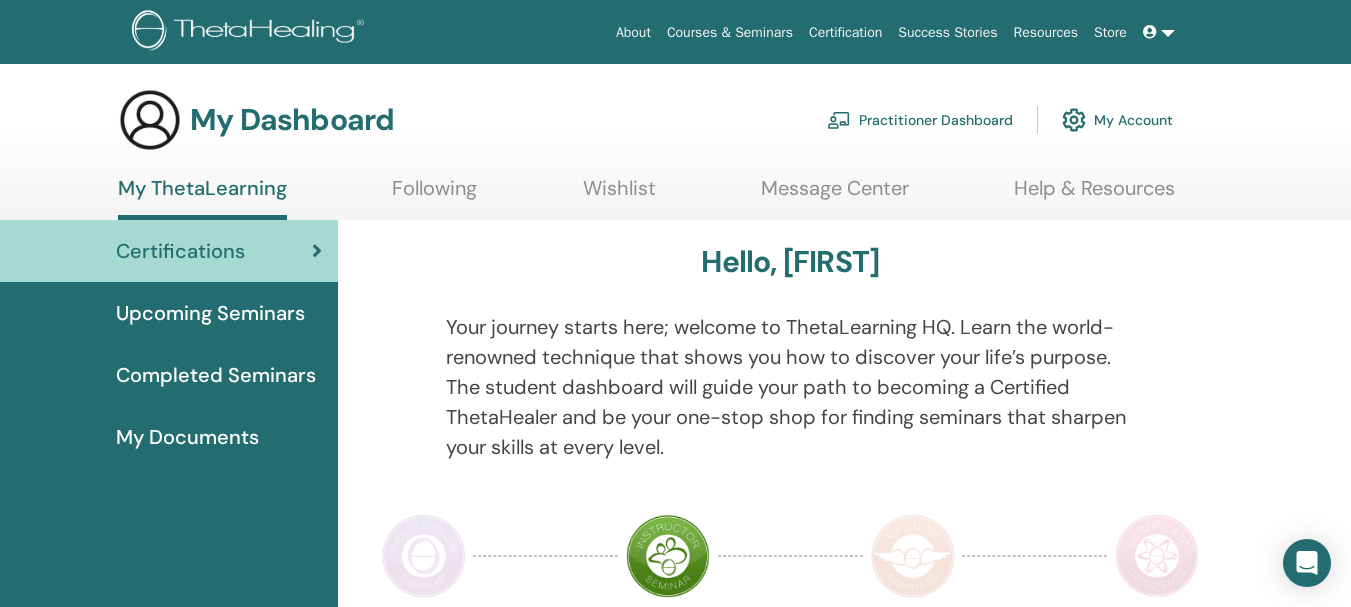 click on "Upcoming Seminars" at bounding box center (210, 313) 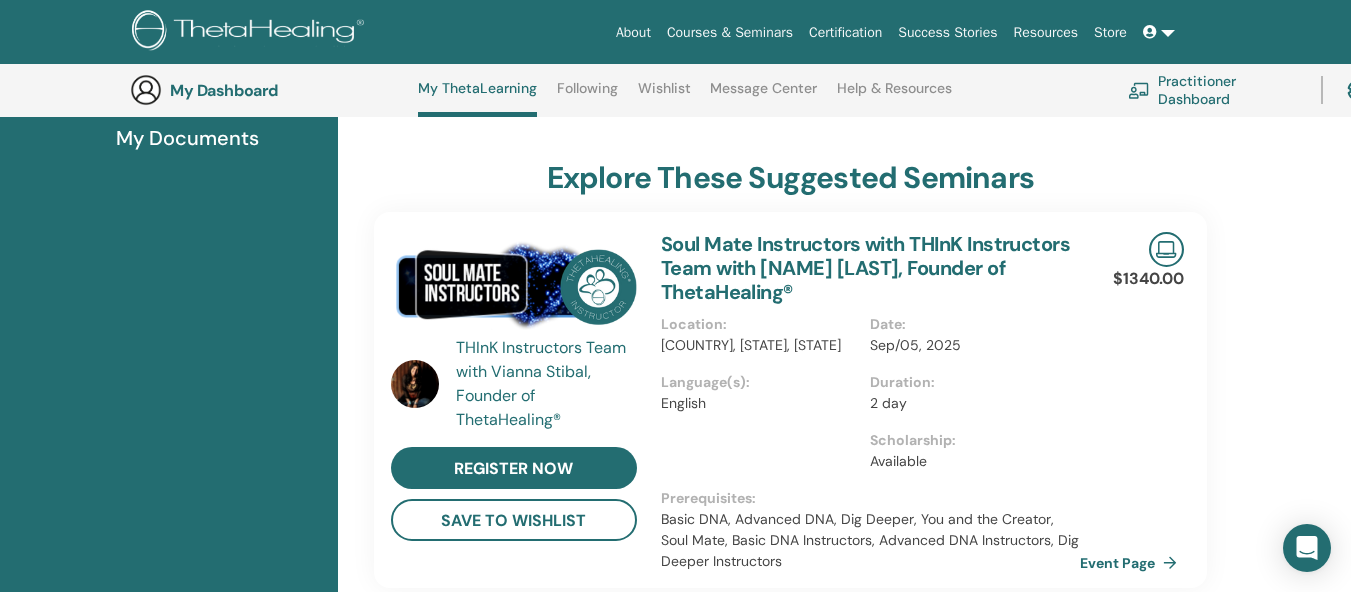 scroll, scrollTop: 353, scrollLeft: 0, axis: vertical 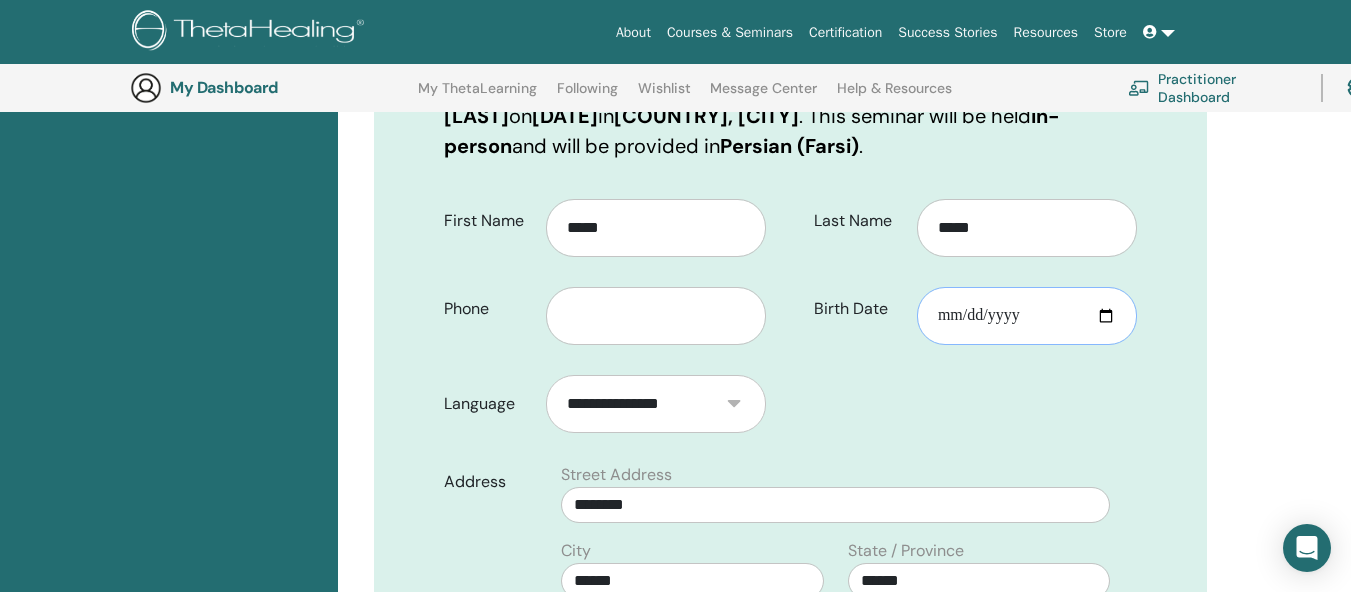 click on "Birth Date" at bounding box center (1027, 316) 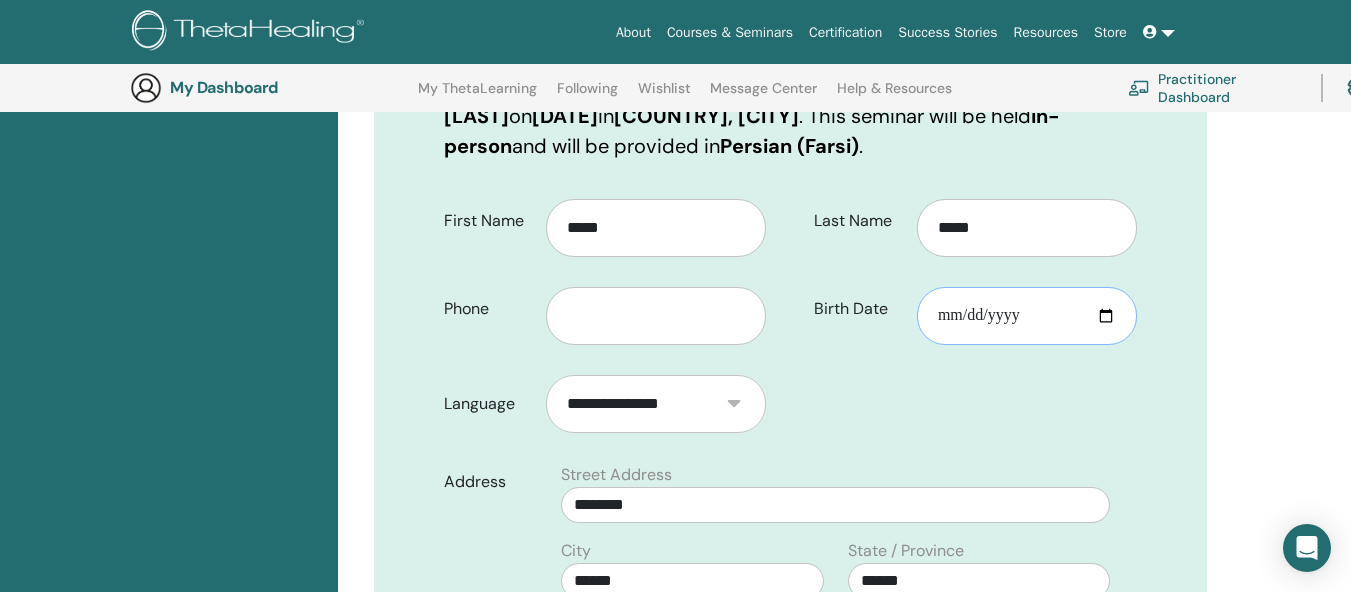 click on "Birth Date" at bounding box center [1027, 316] 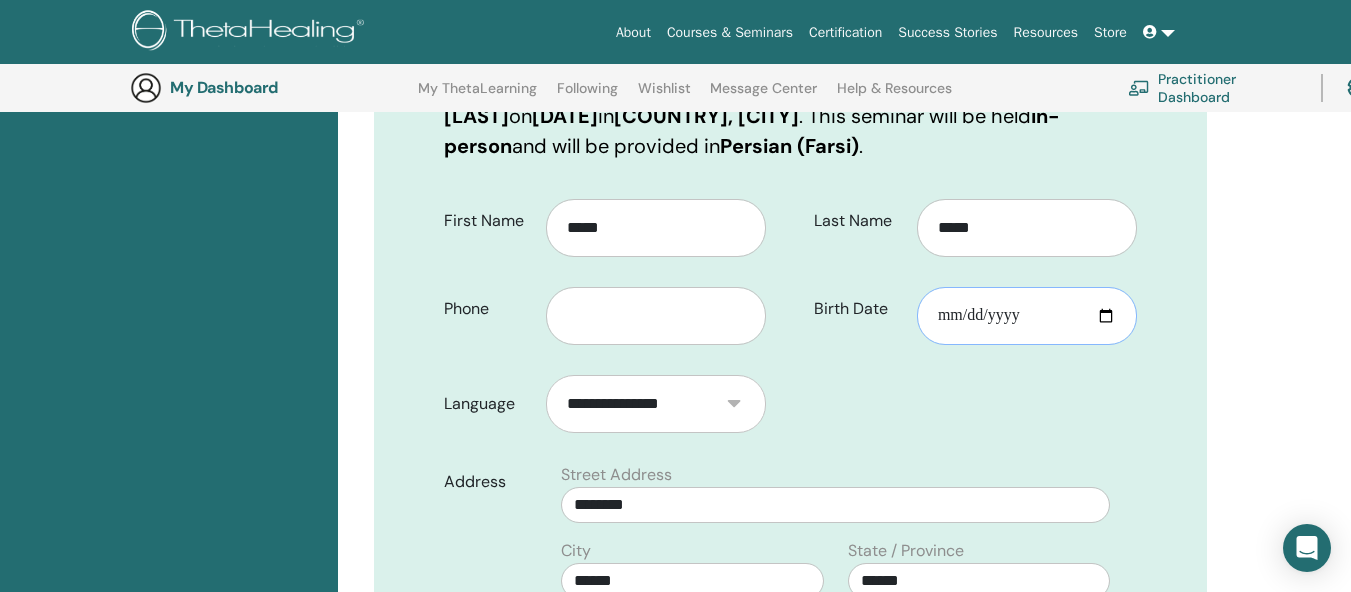 type on "**********" 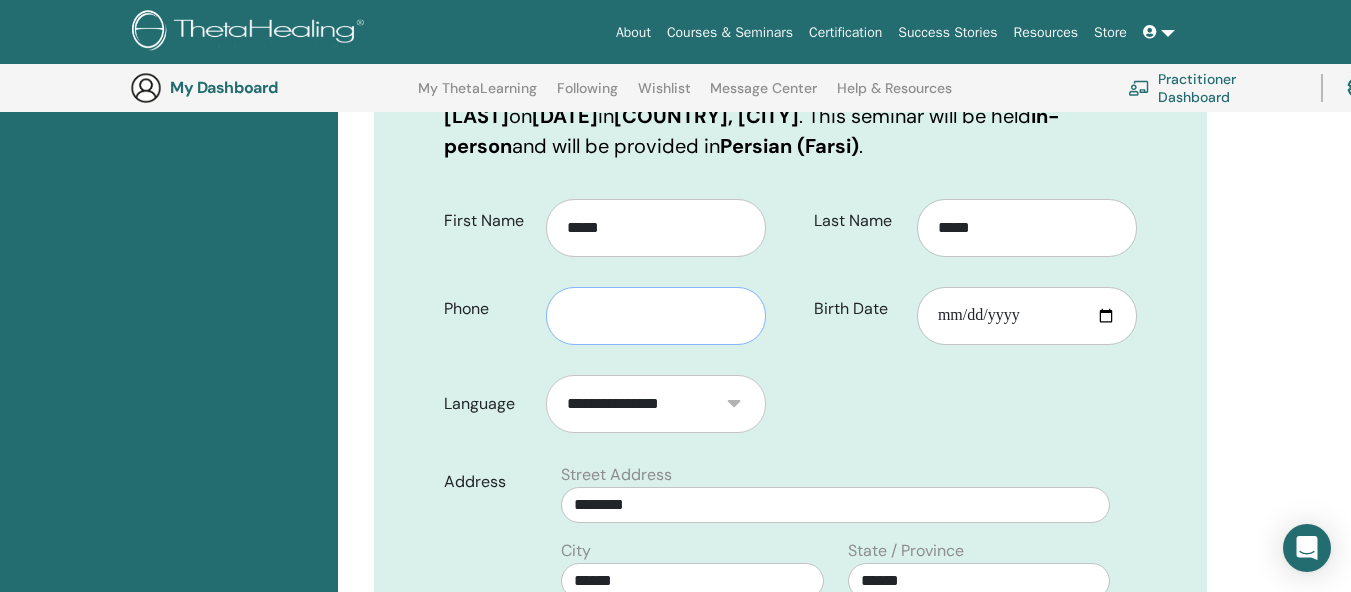 click at bounding box center [656, 316] 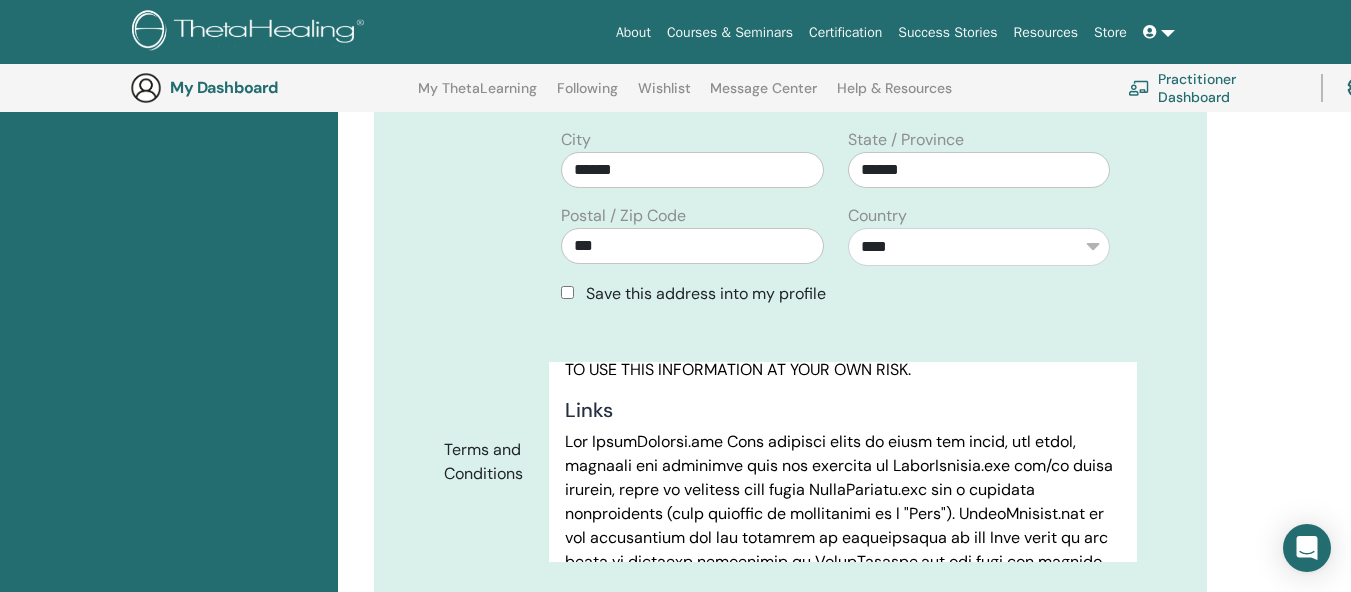 scroll, scrollTop: 1048, scrollLeft: 0, axis: vertical 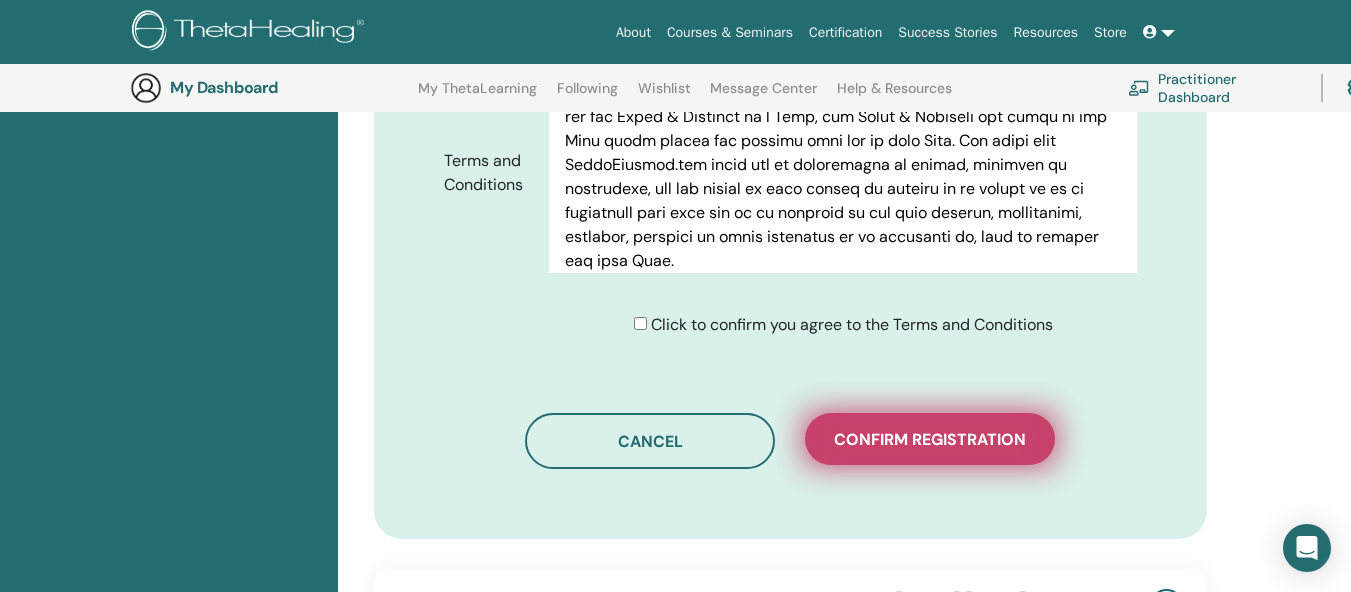 type on "**********" 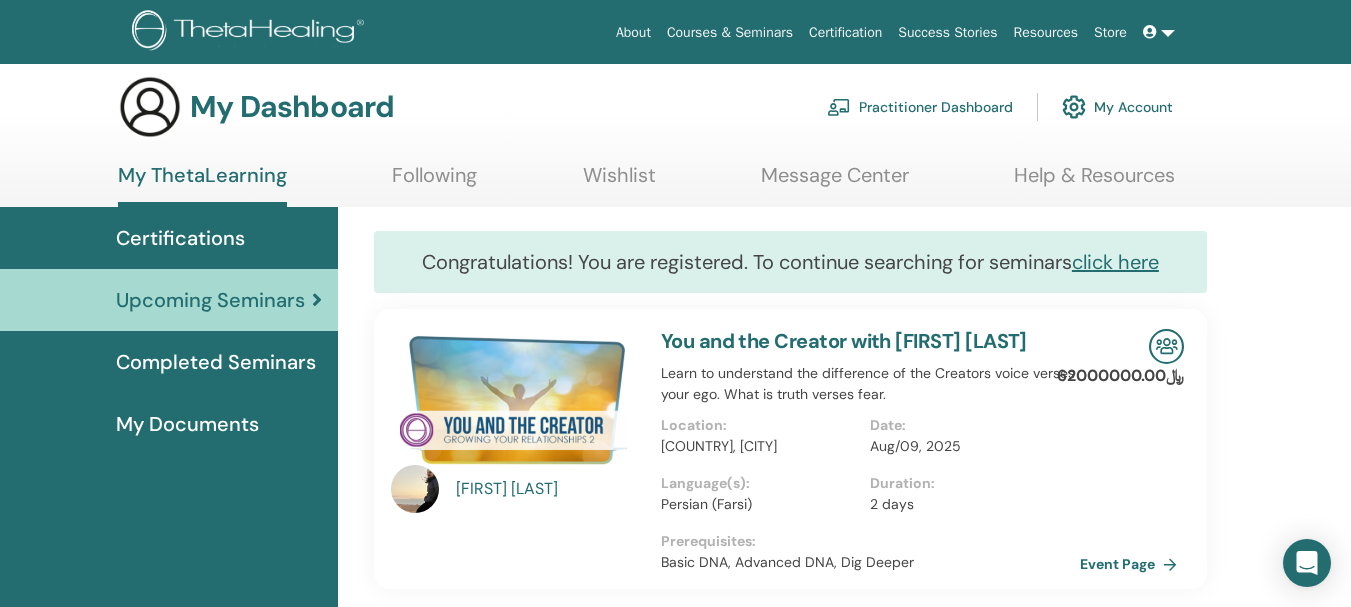 scroll, scrollTop: 0, scrollLeft: 0, axis: both 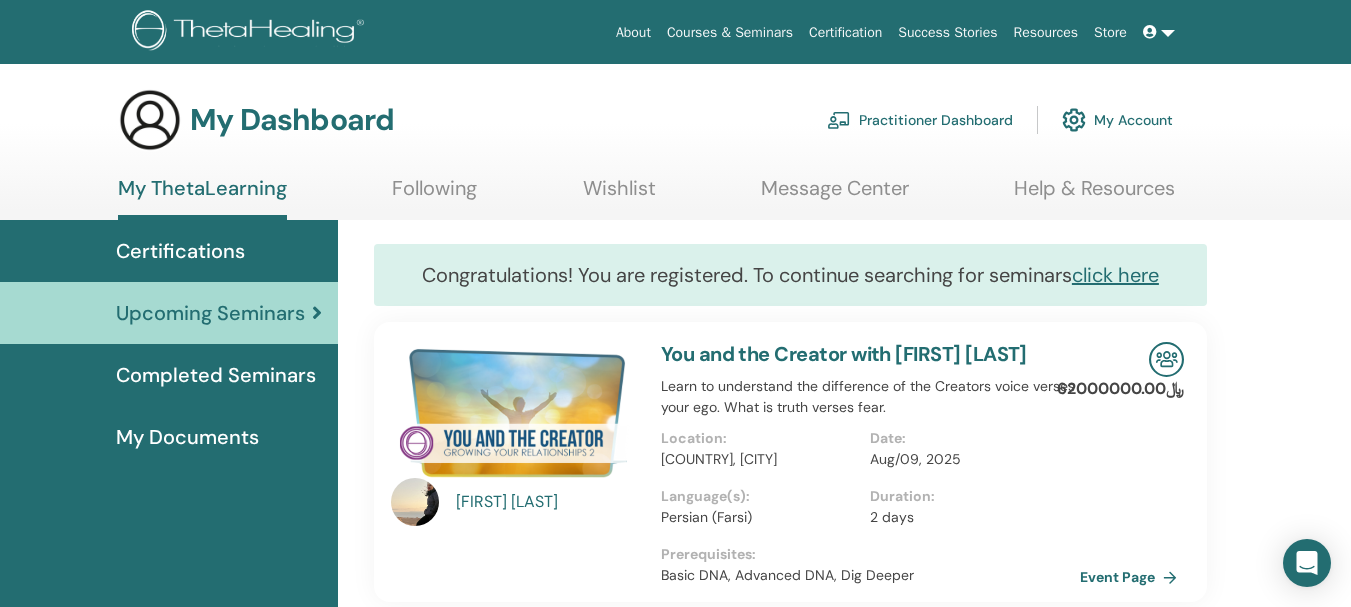 click on "Completed Seminars" at bounding box center [216, 375] 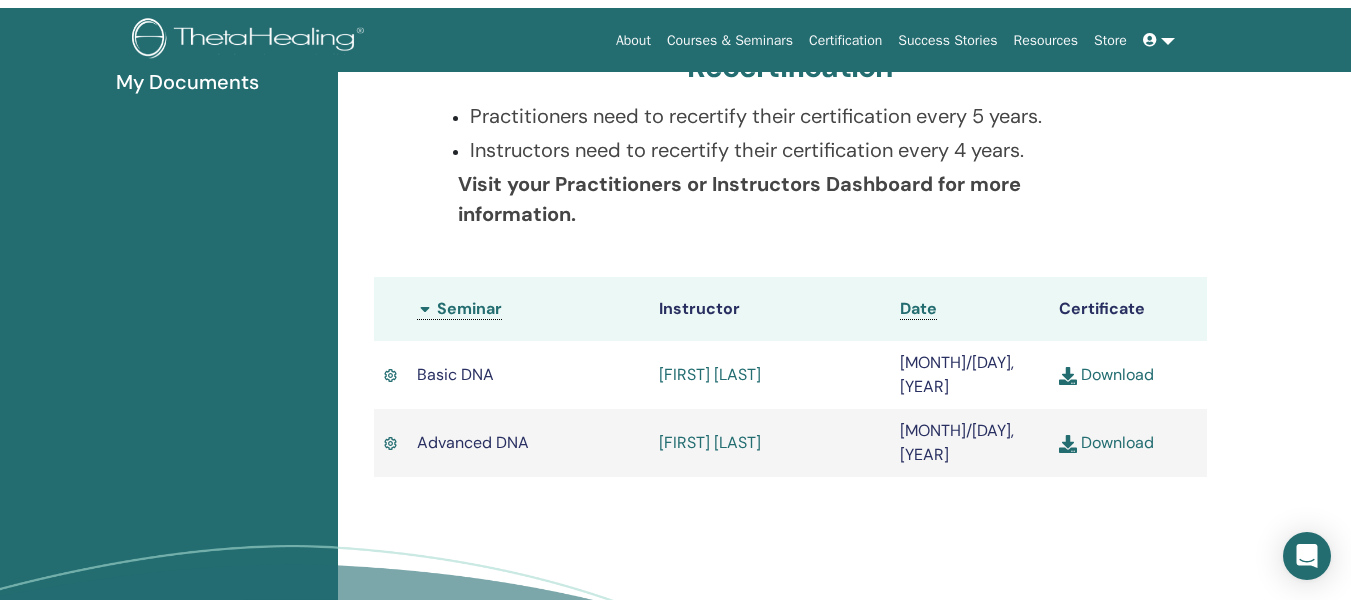 scroll, scrollTop: 0, scrollLeft: 0, axis: both 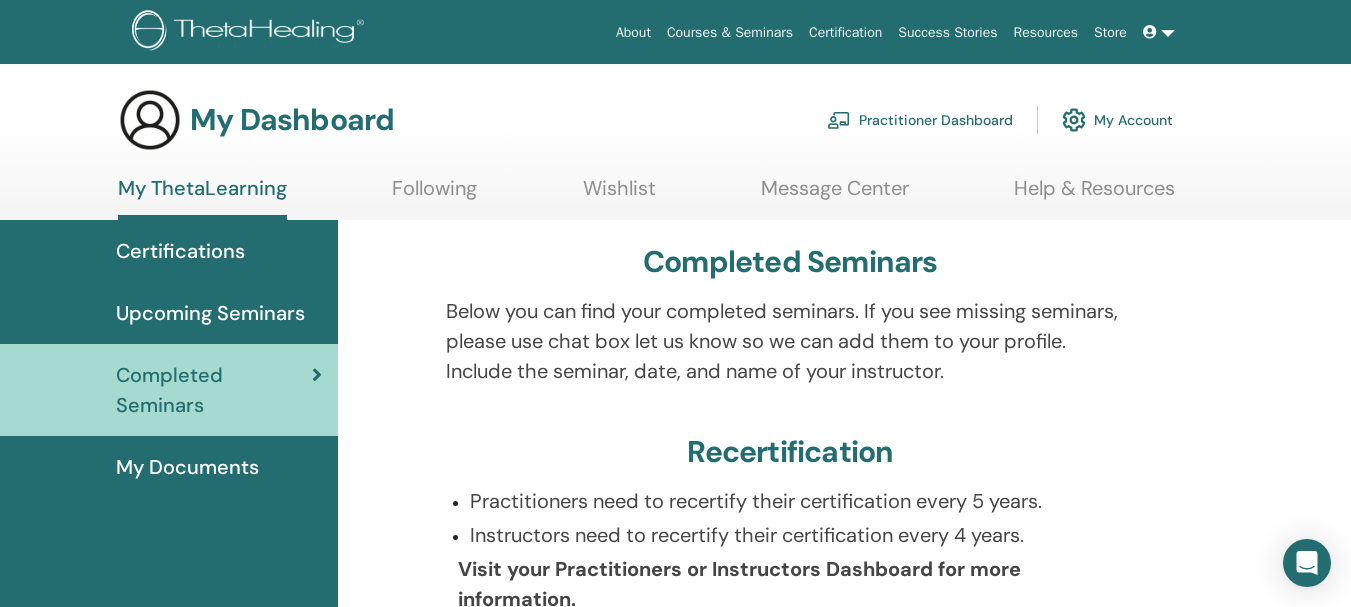 click on "My Account" at bounding box center [1117, 120] 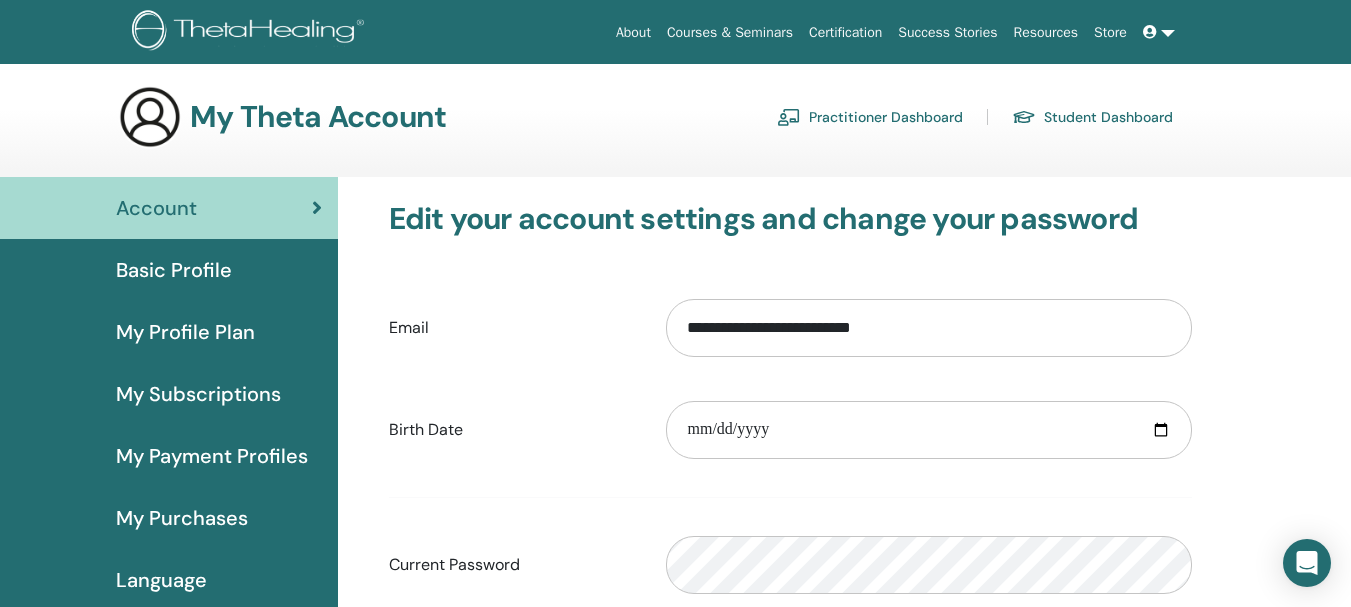 scroll, scrollTop: 0, scrollLeft: 0, axis: both 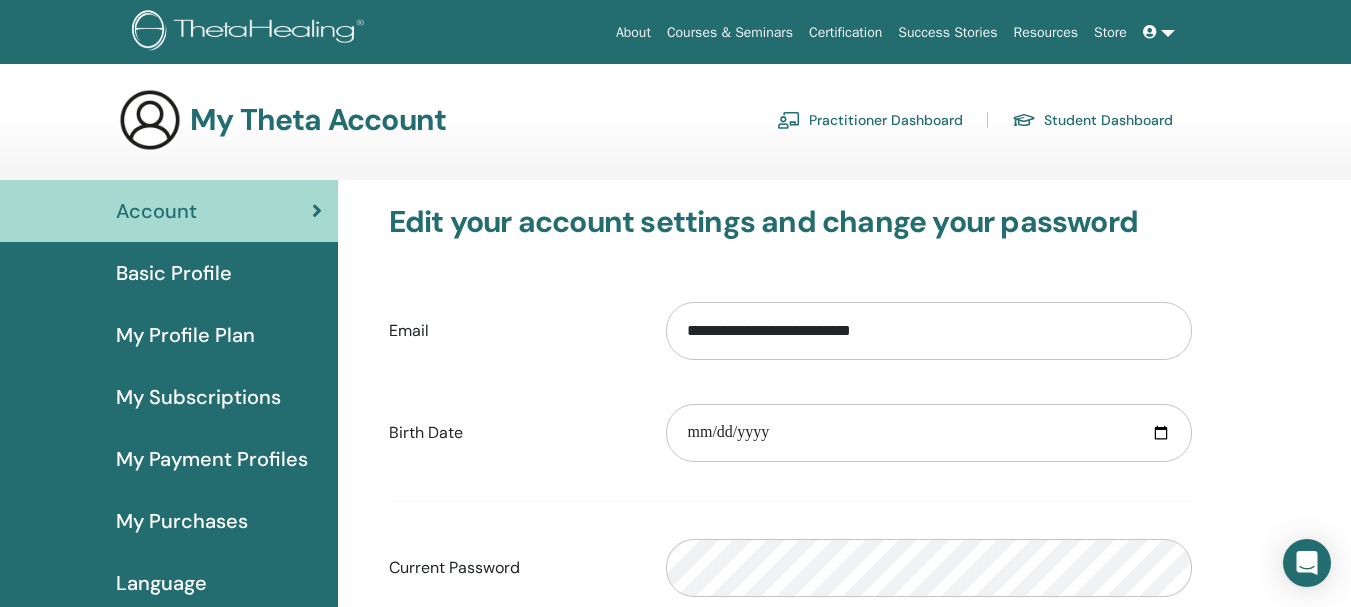 click on "Practitioner Dashboard" at bounding box center (870, 120) 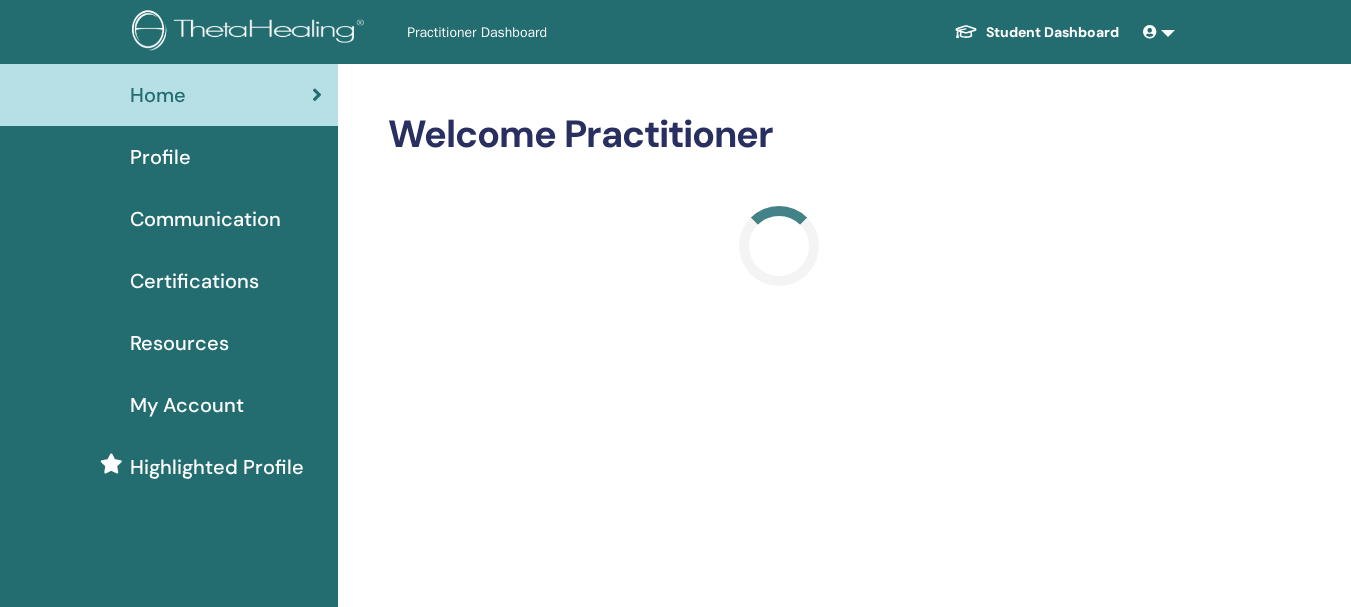 scroll, scrollTop: 0, scrollLeft: 0, axis: both 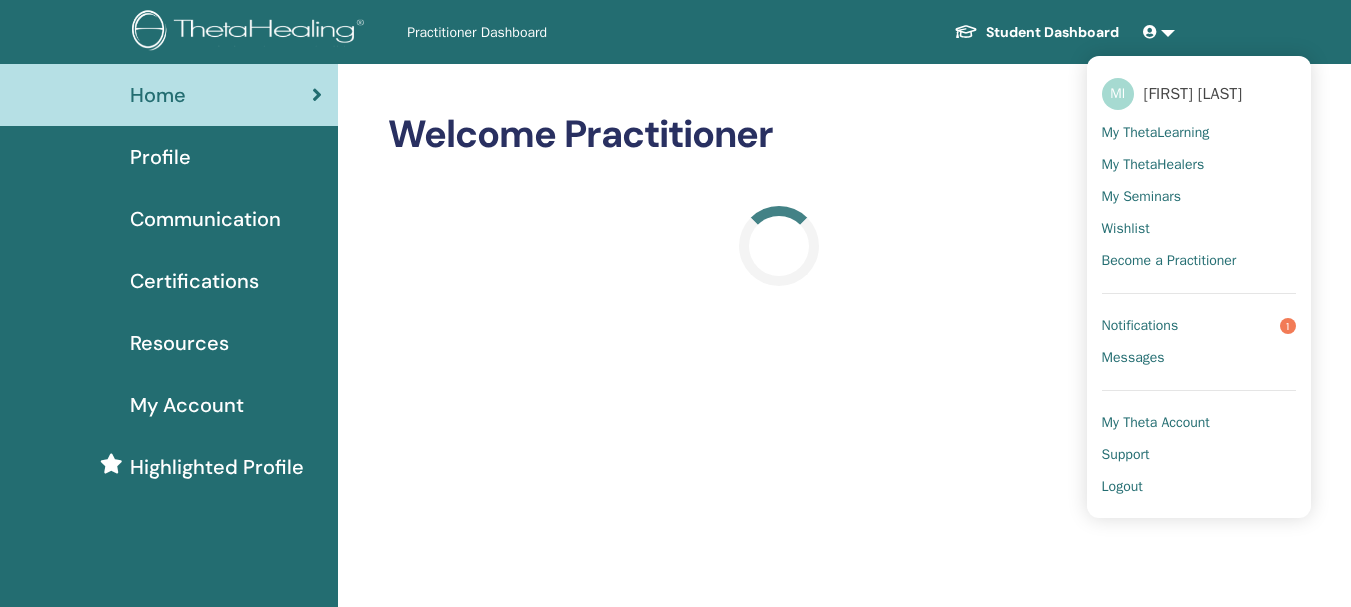 click on "My ThetaLearning" at bounding box center (1199, 133) 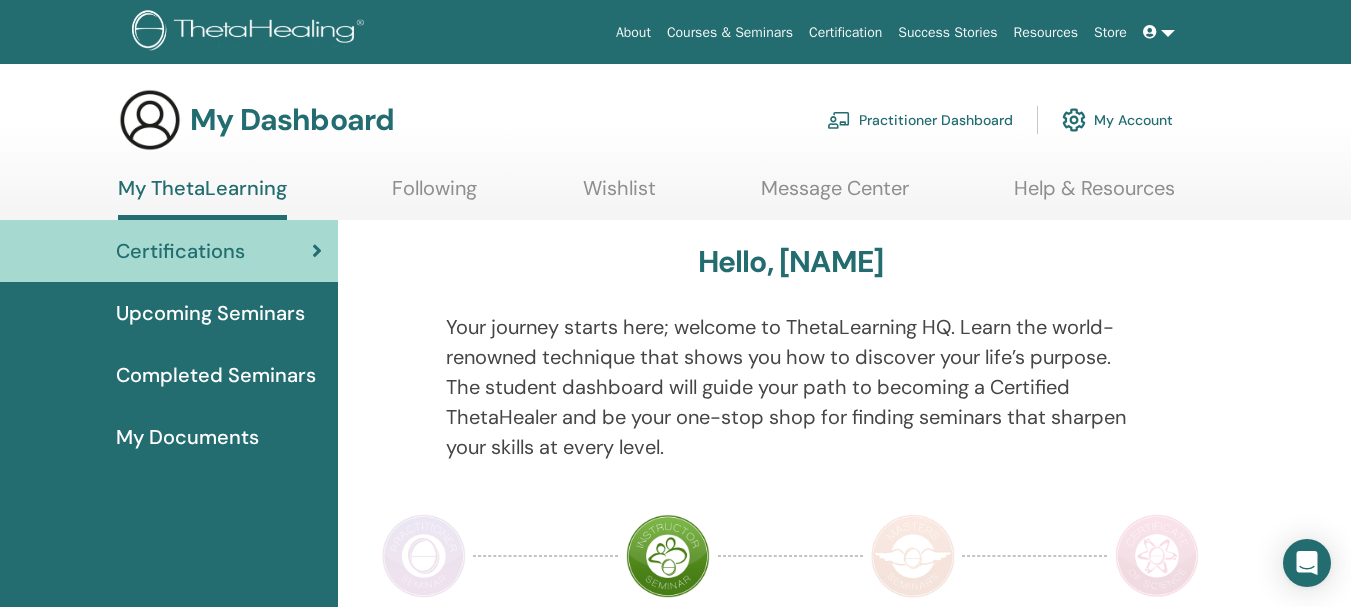 scroll, scrollTop: 0, scrollLeft: 0, axis: both 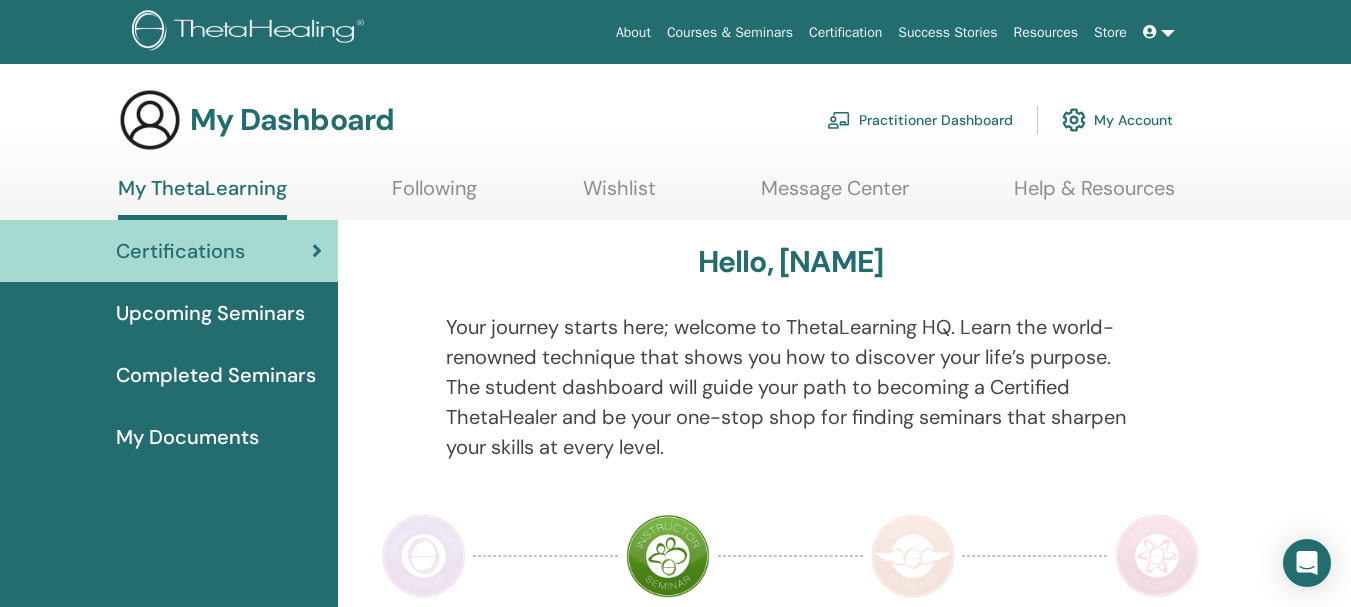 click on "My Documents" at bounding box center (187, 437) 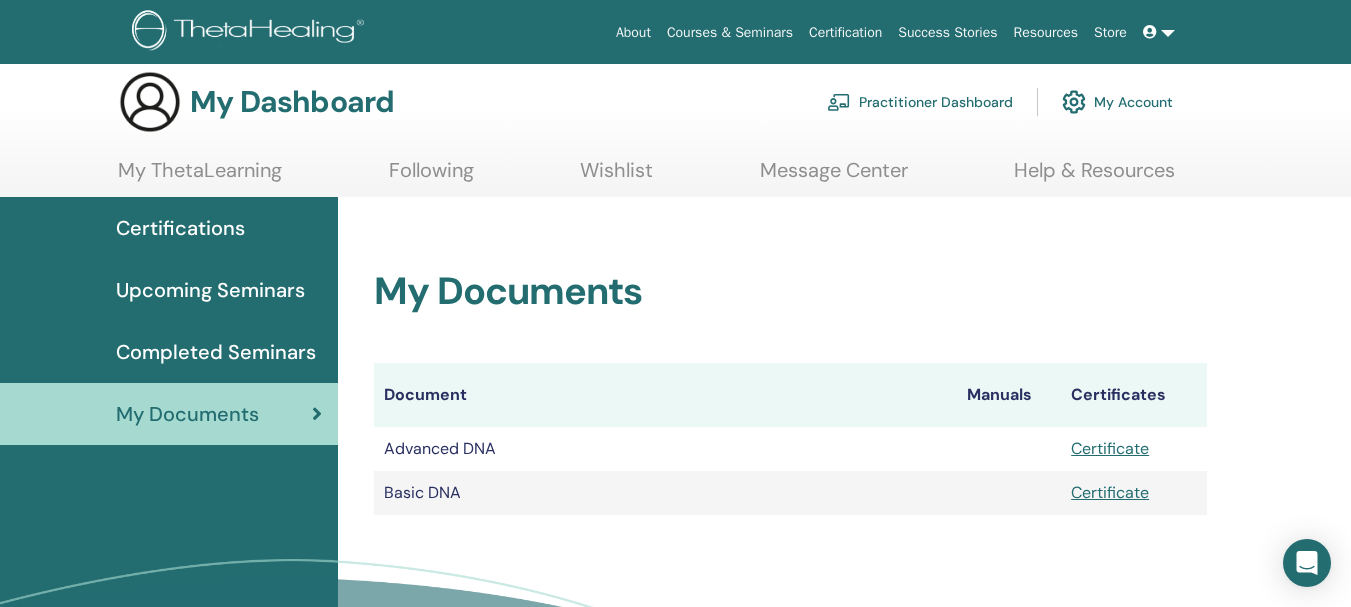 scroll, scrollTop: 0, scrollLeft: 0, axis: both 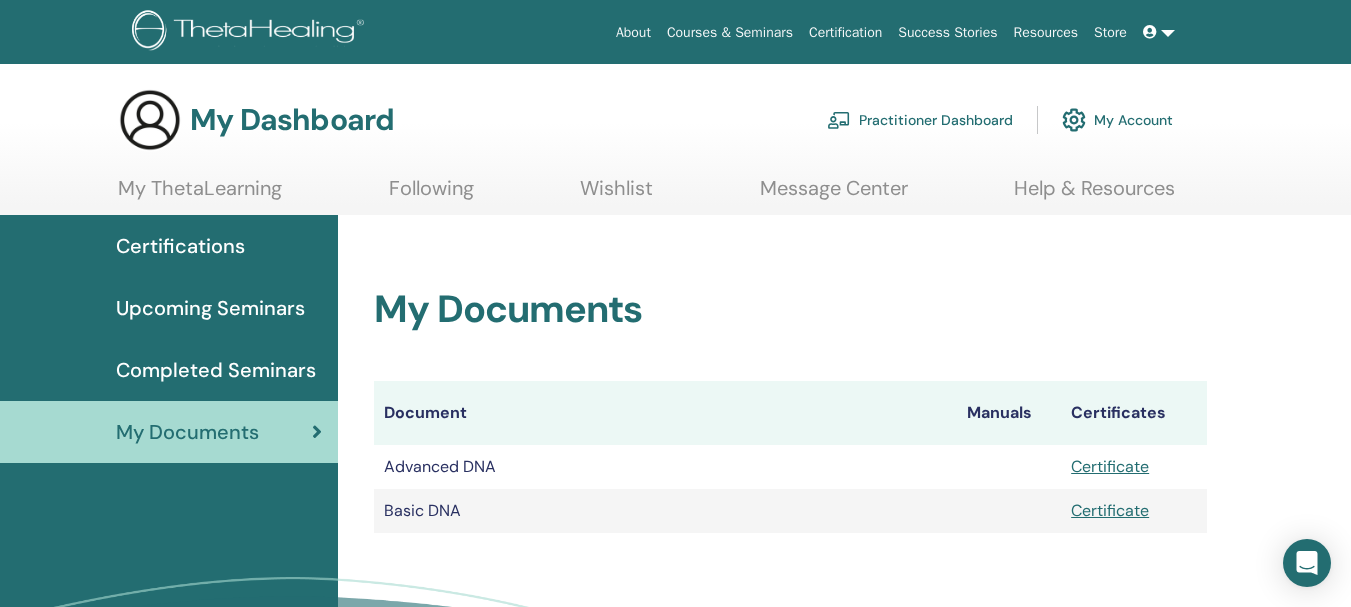 click on "Completed Seminars" at bounding box center [216, 370] 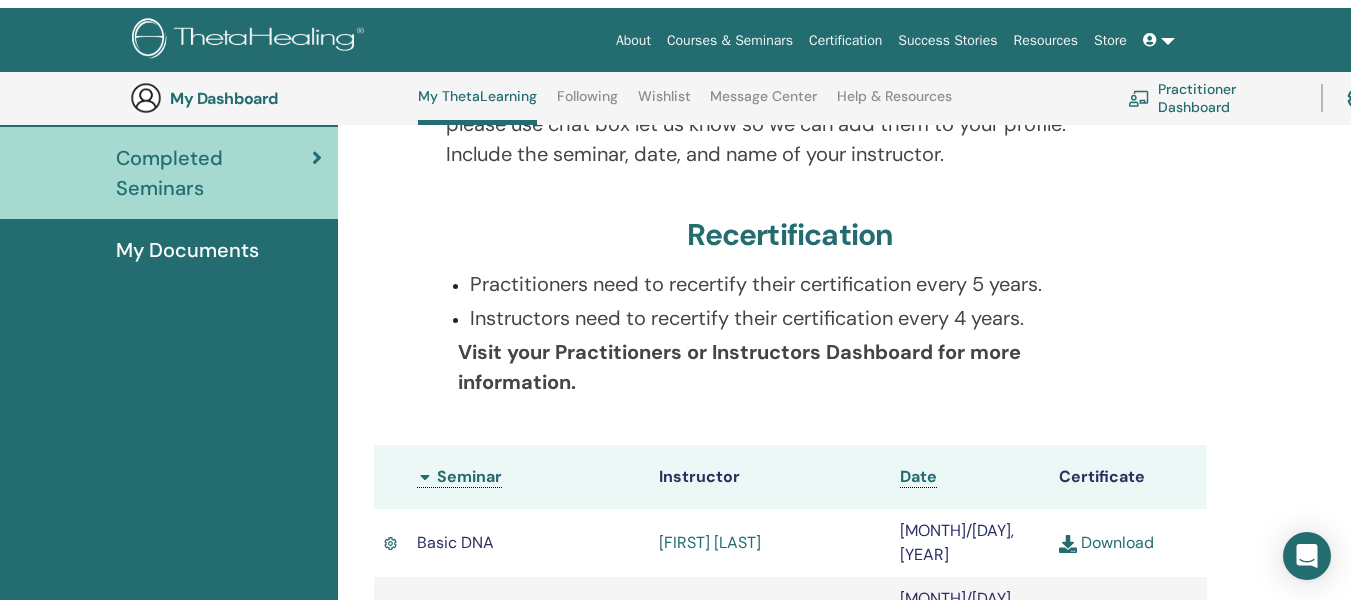 scroll, scrollTop: 0, scrollLeft: 0, axis: both 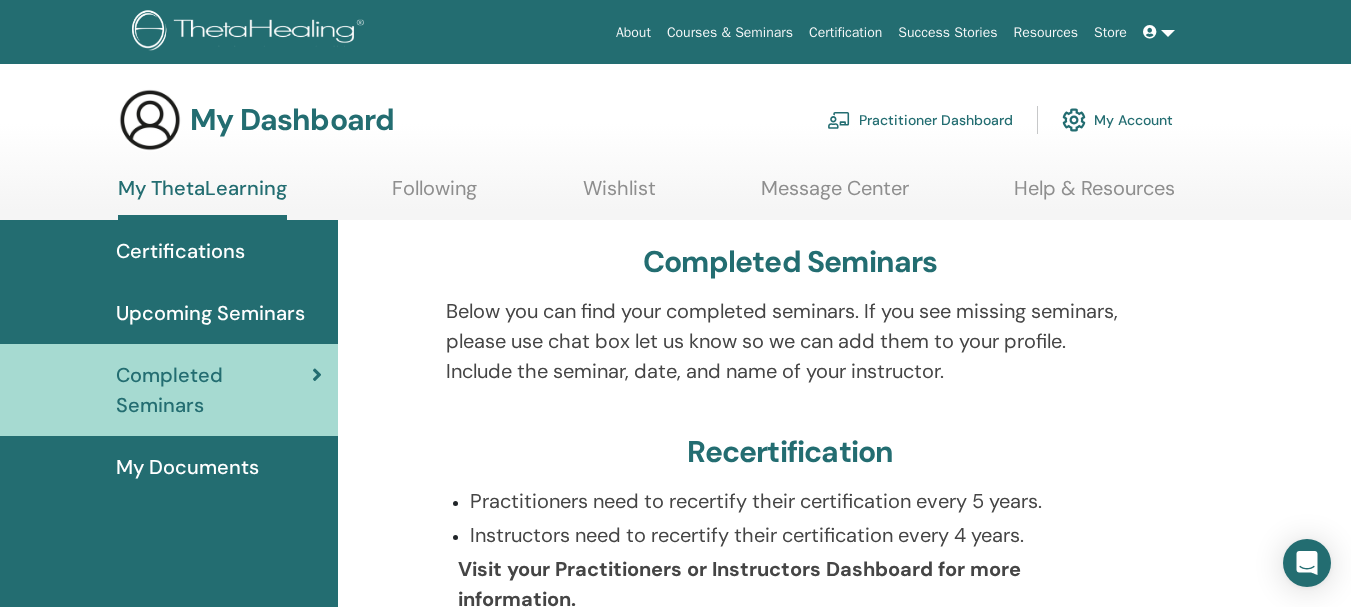 click on "Upcoming Seminars" at bounding box center (210, 313) 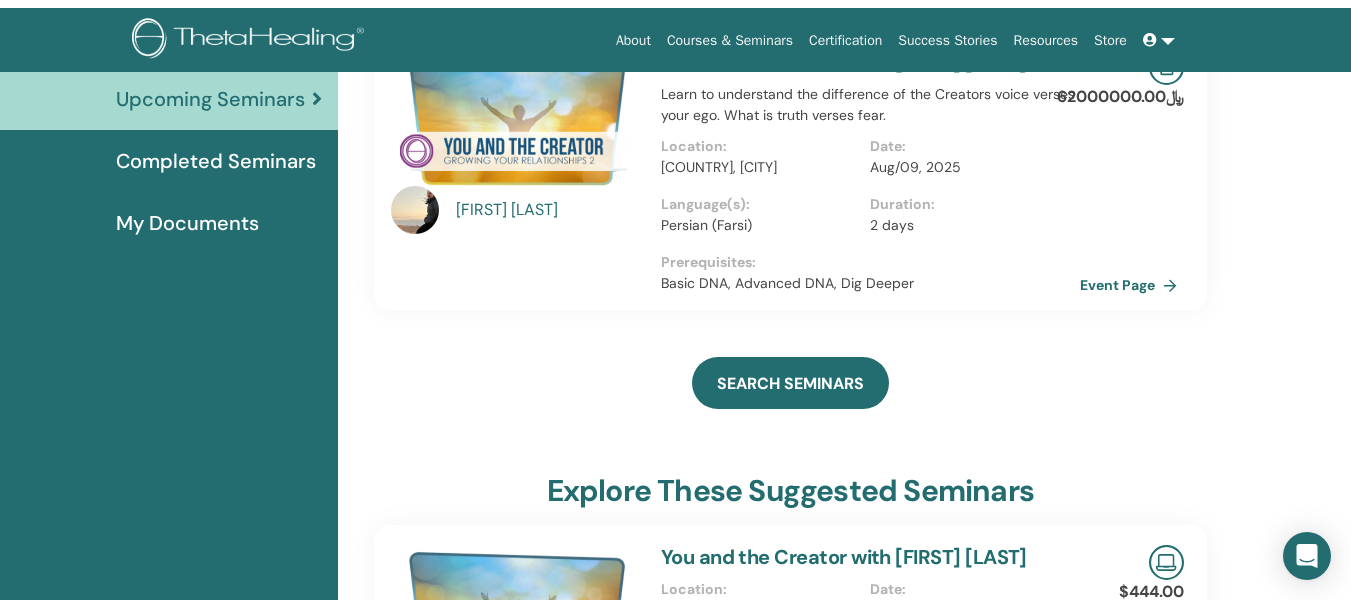 scroll, scrollTop: 0, scrollLeft: 0, axis: both 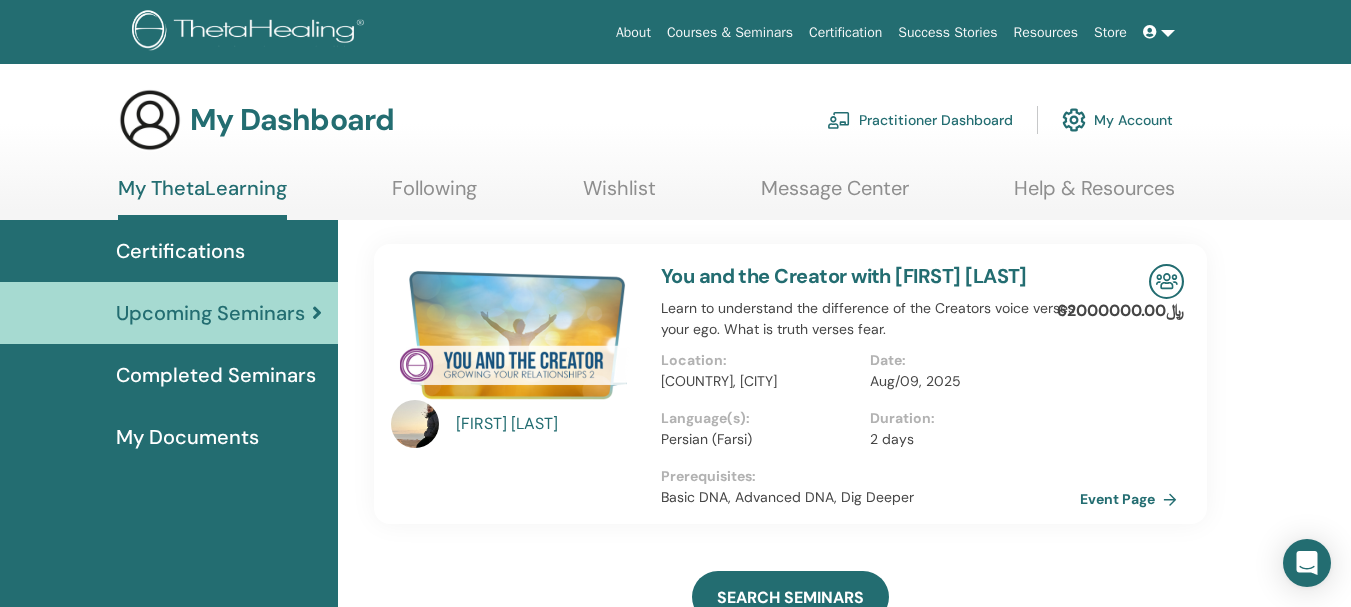 click on "Certifications" at bounding box center (180, 251) 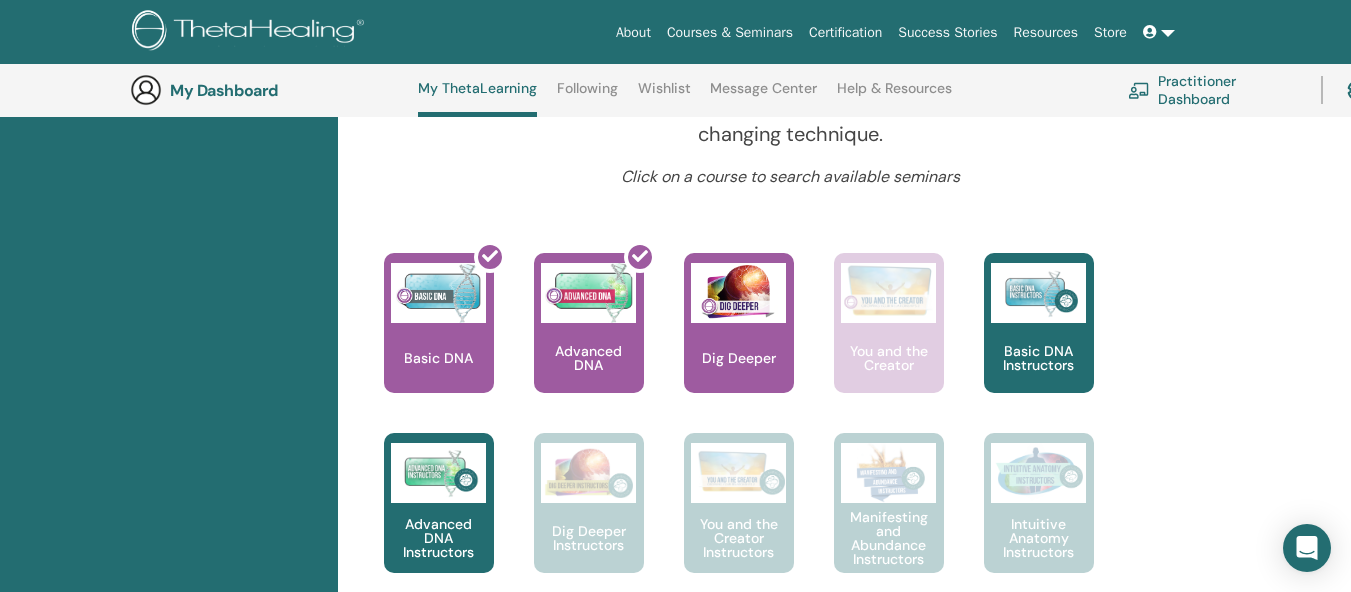 scroll, scrollTop: 853, scrollLeft: 0, axis: vertical 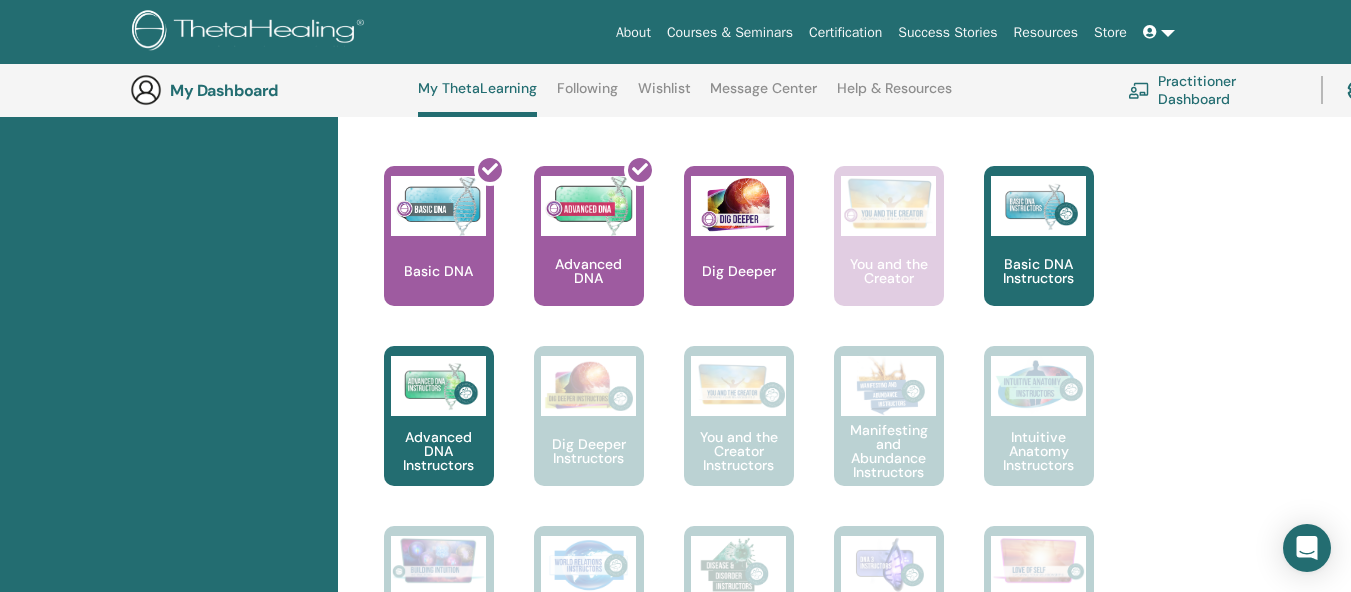 click on "Message Center" at bounding box center [763, 96] 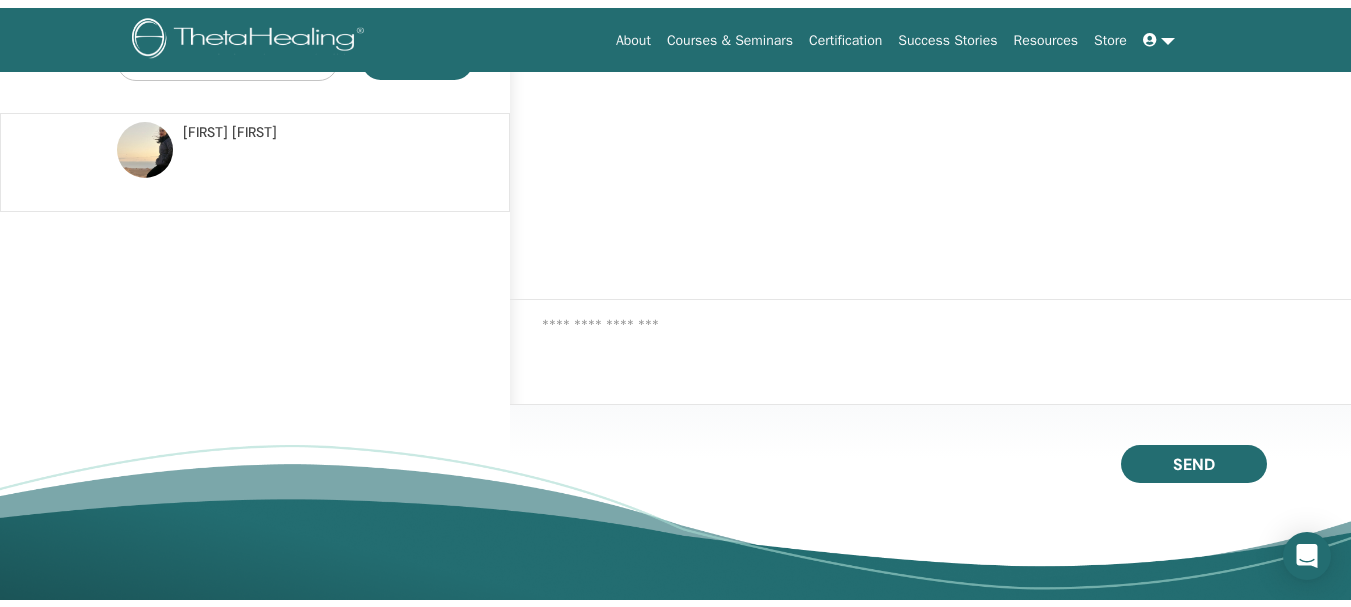 scroll, scrollTop: 0, scrollLeft: 0, axis: both 